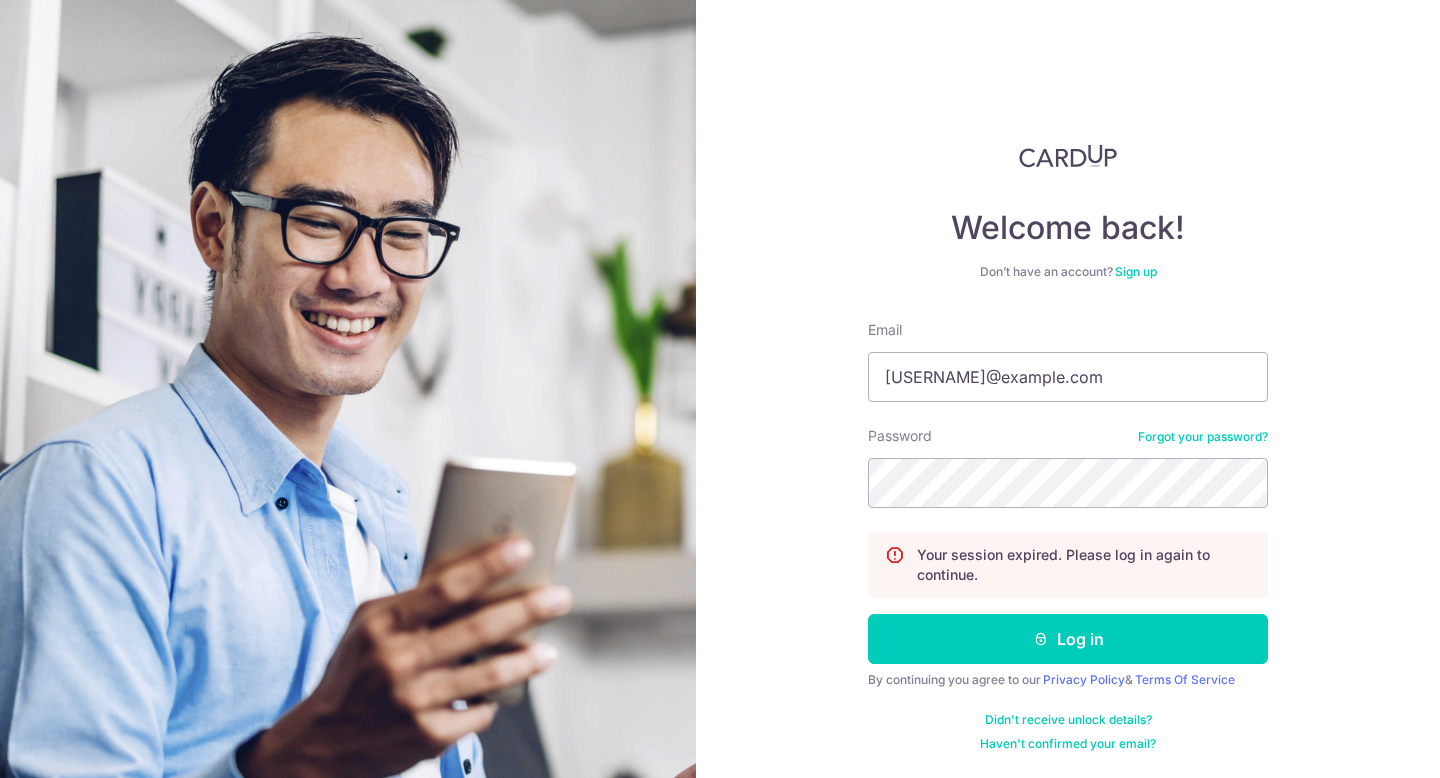 scroll, scrollTop: 0, scrollLeft: 0, axis: both 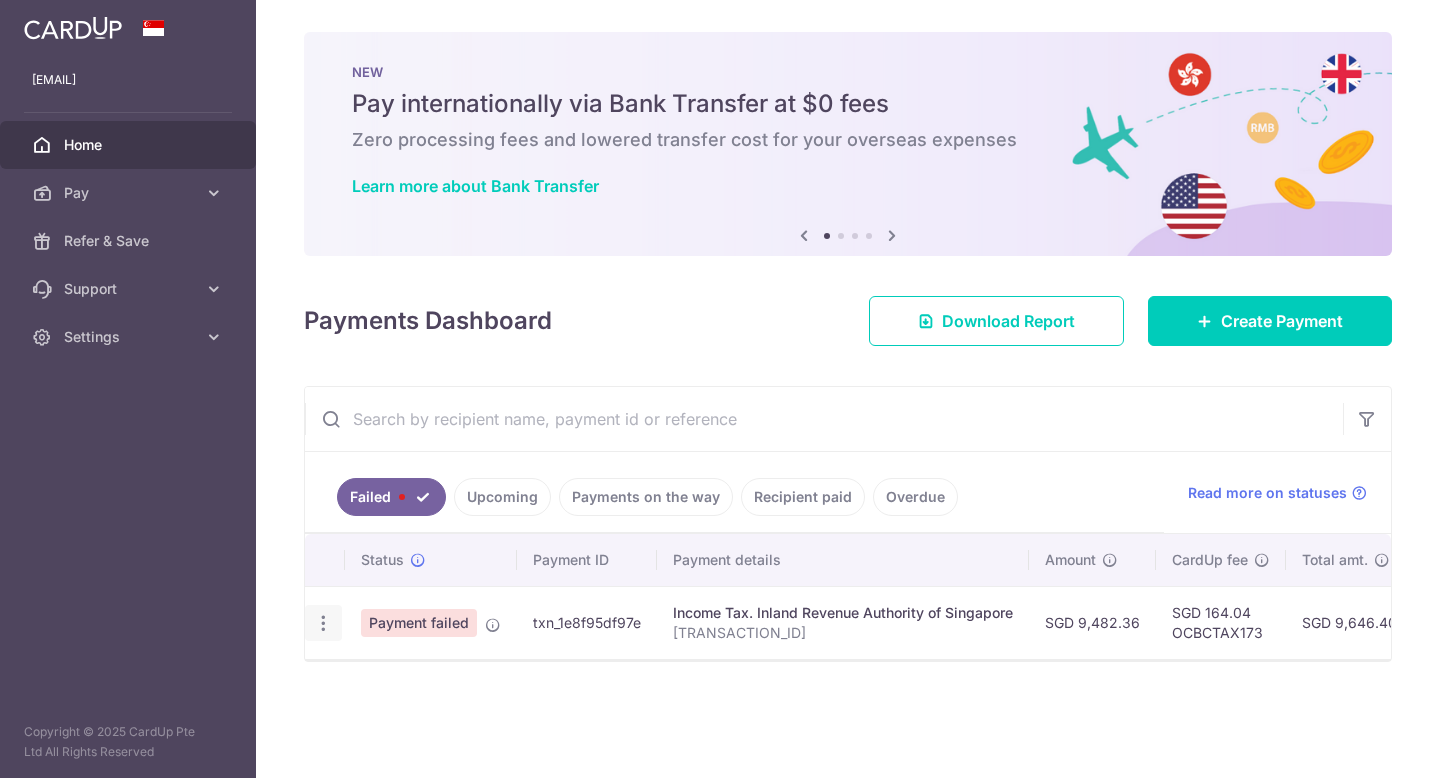 click at bounding box center [323, 623] 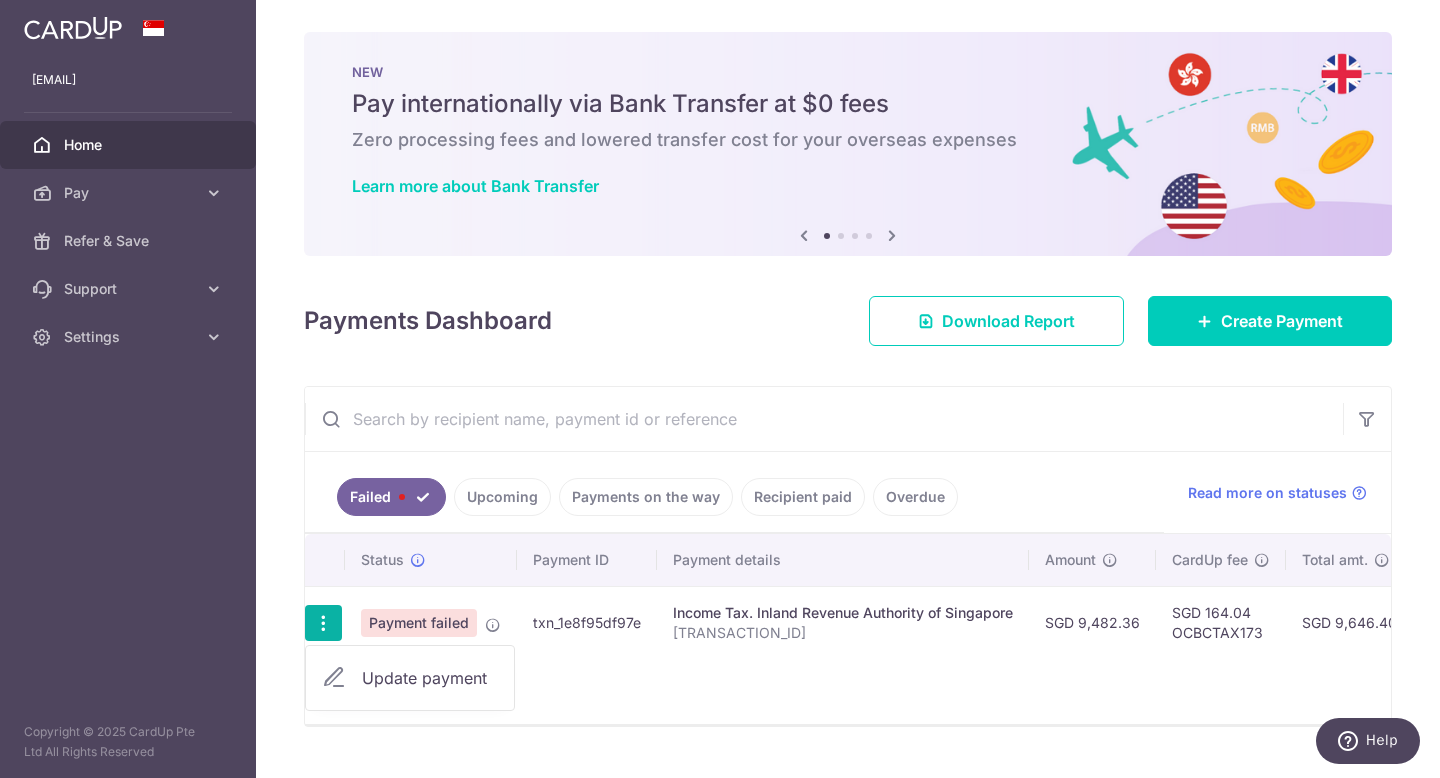 click on "Update payment" at bounding box center (430, 678) 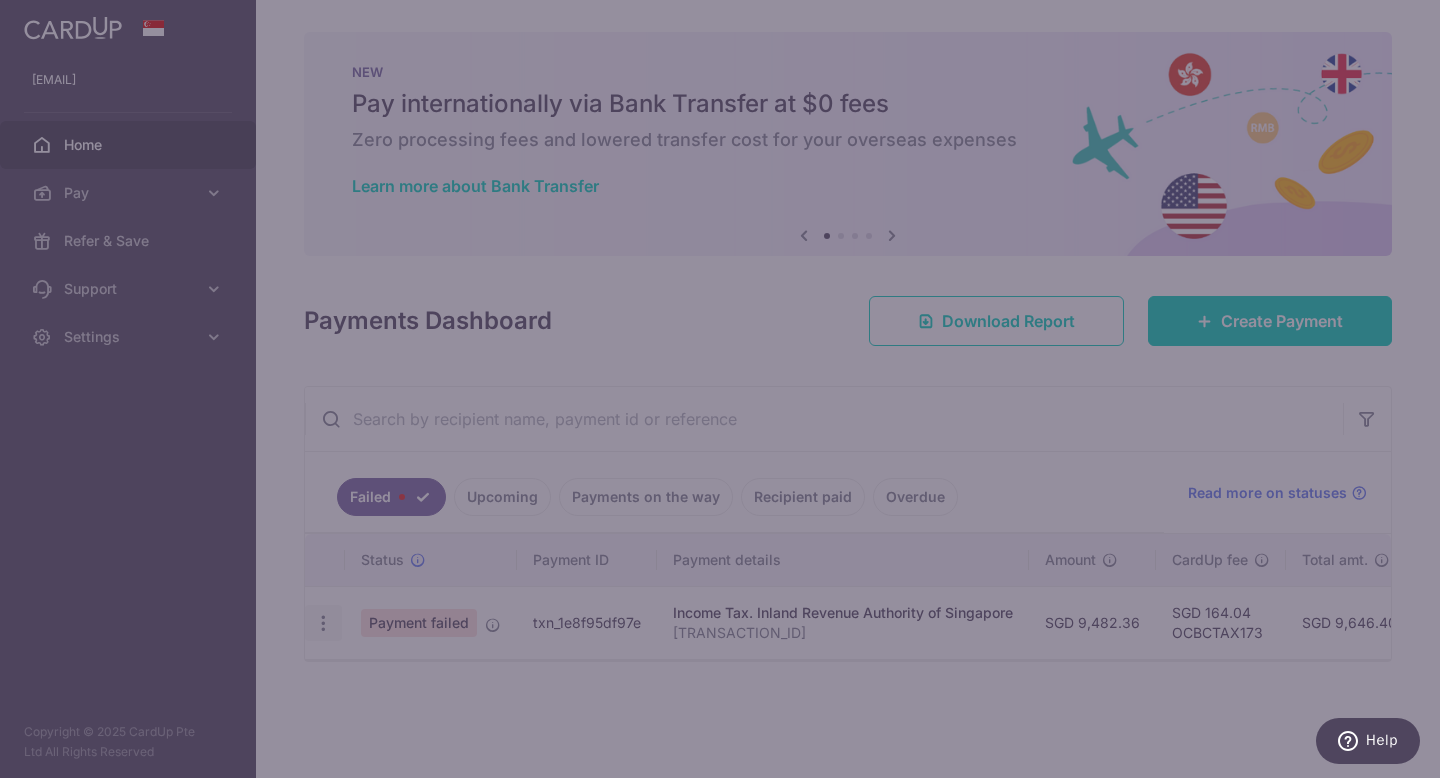 type on "OCBCTAX173" 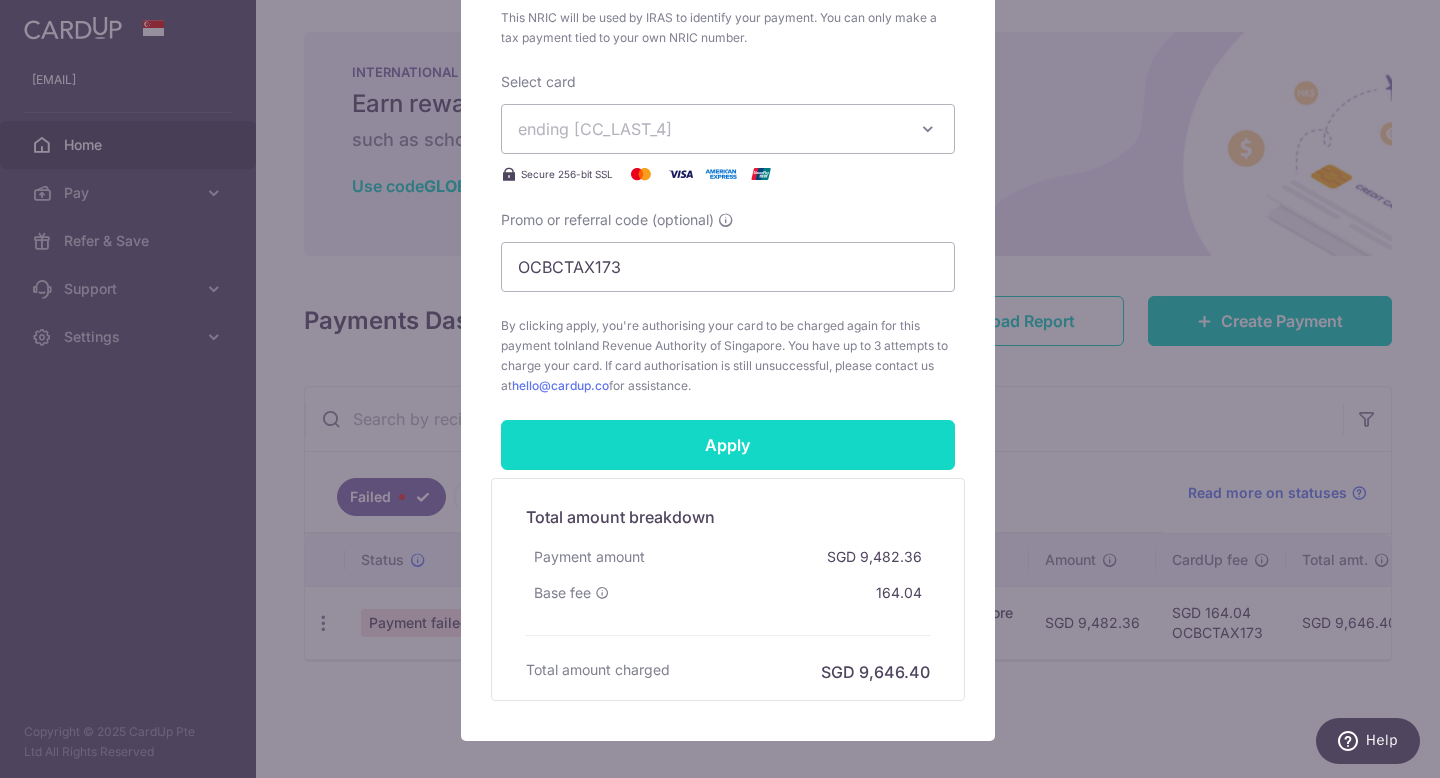 scroll, scrollTop: 758, scrollLeft: 0, axis: vertical 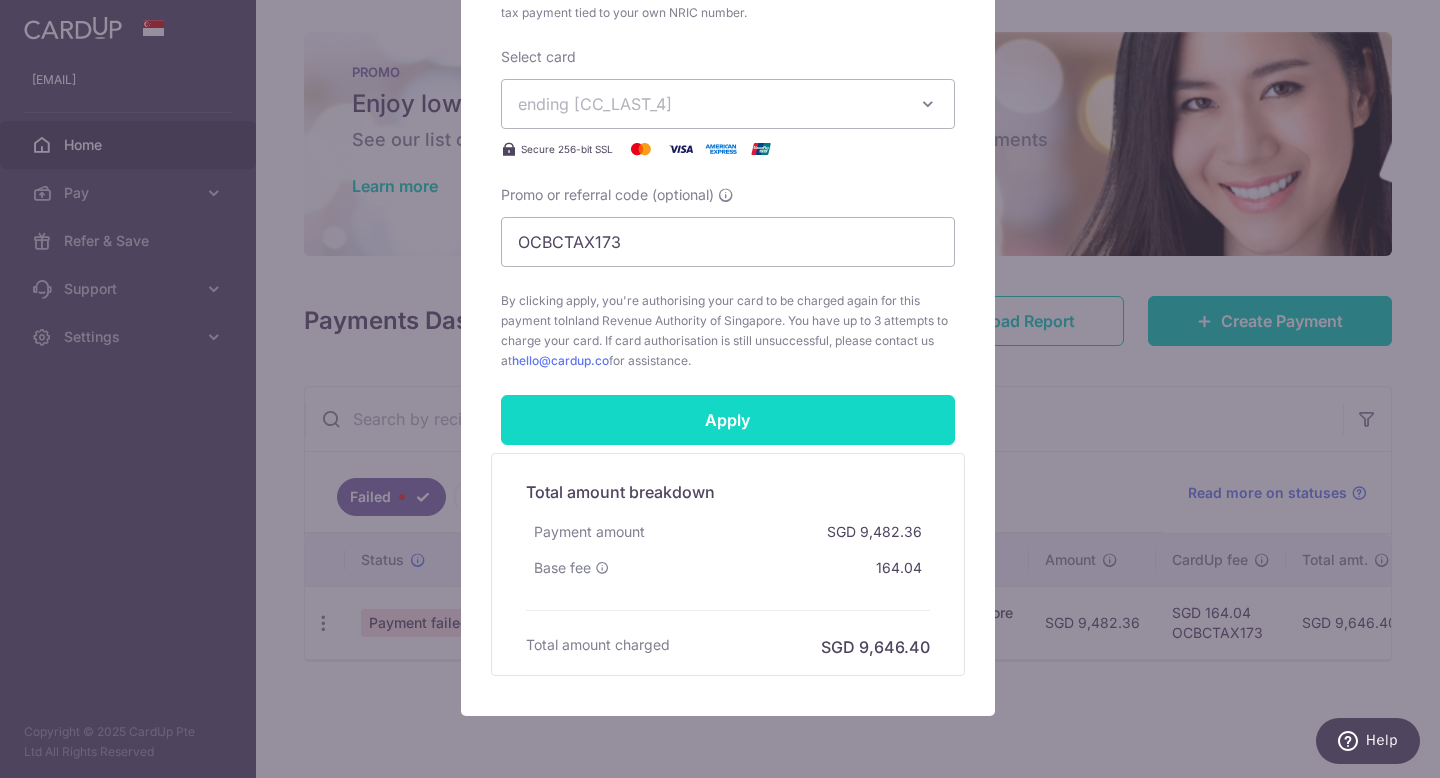 click on "Apply" at bounding box center (728, 420) 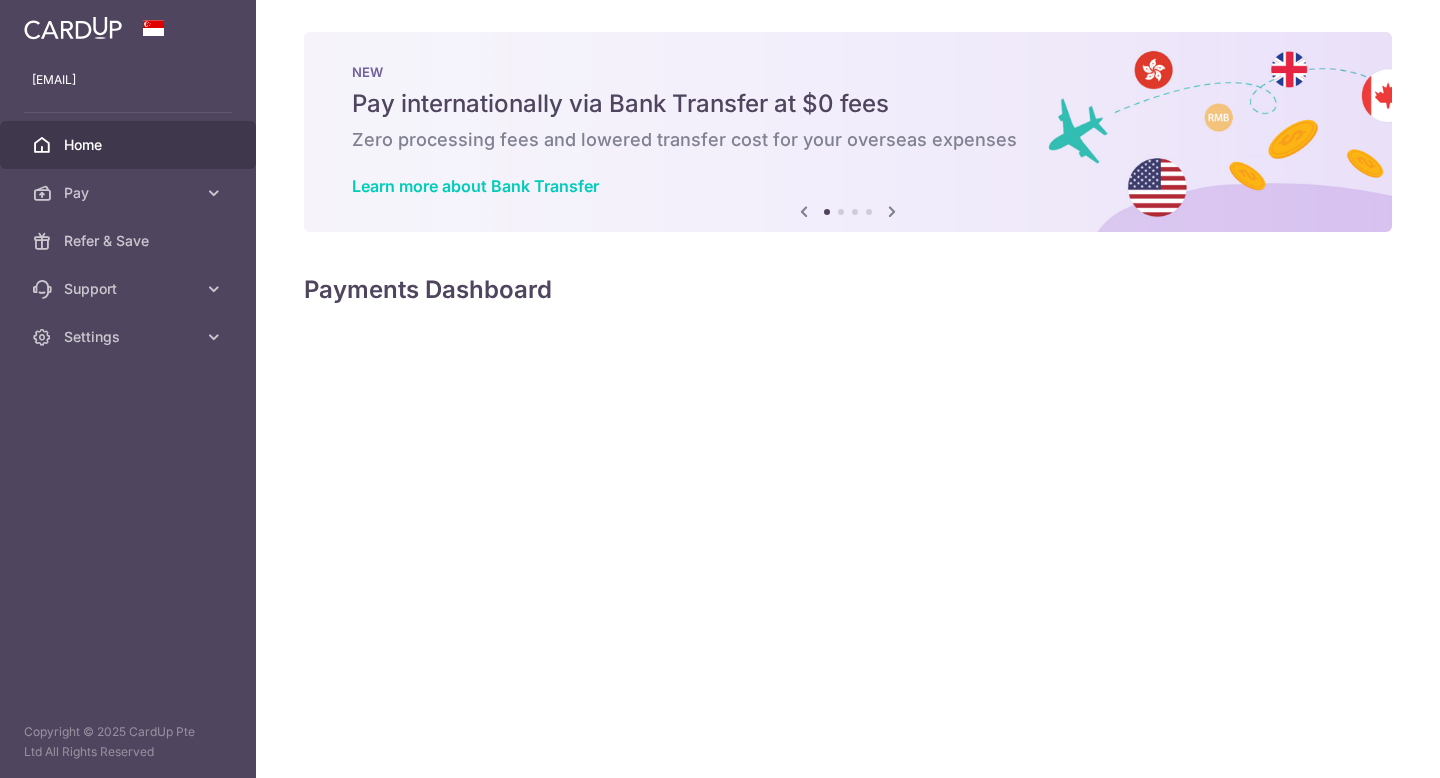 scroll, scrollTop: 0, scrollLeft: 0, axis: both 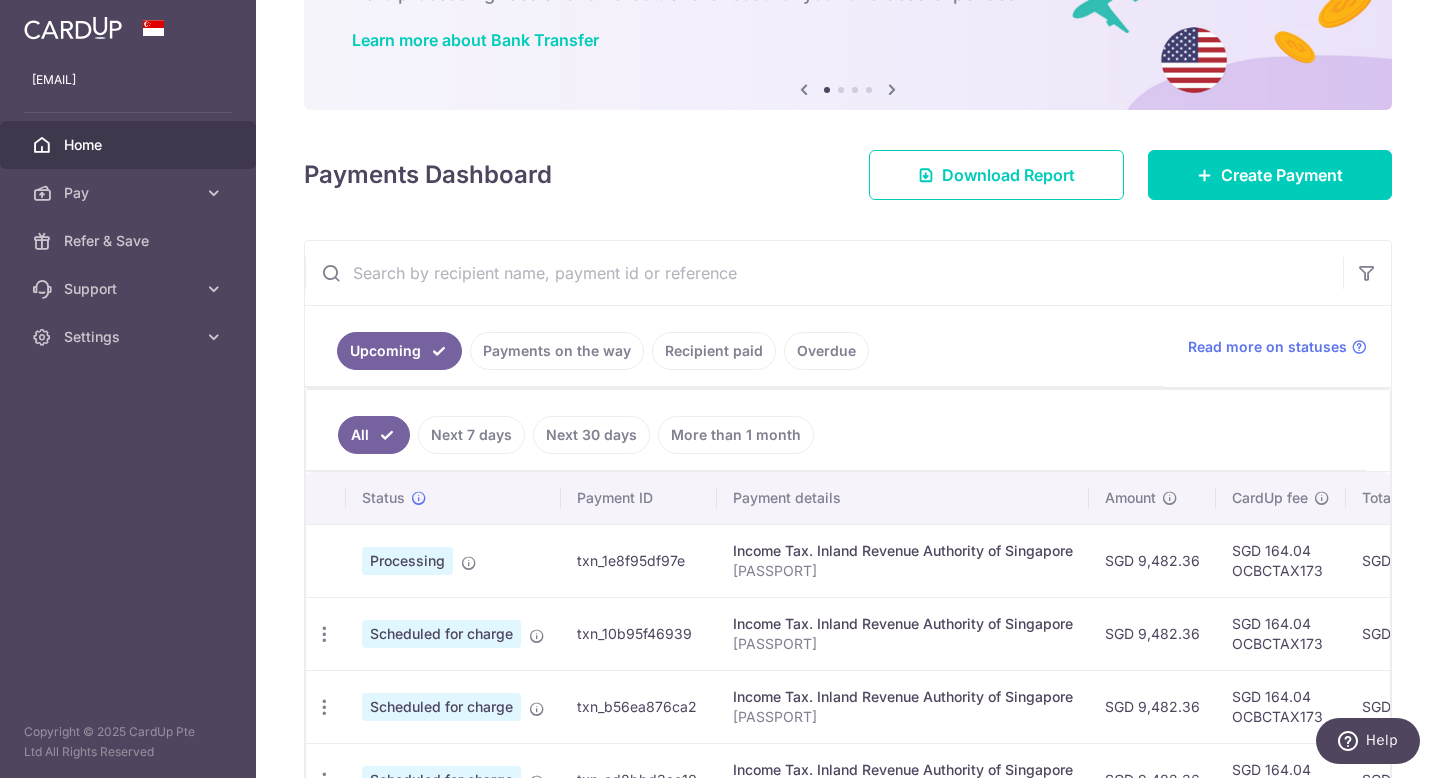 click on "Overdue" at bounding box center [826, 351] 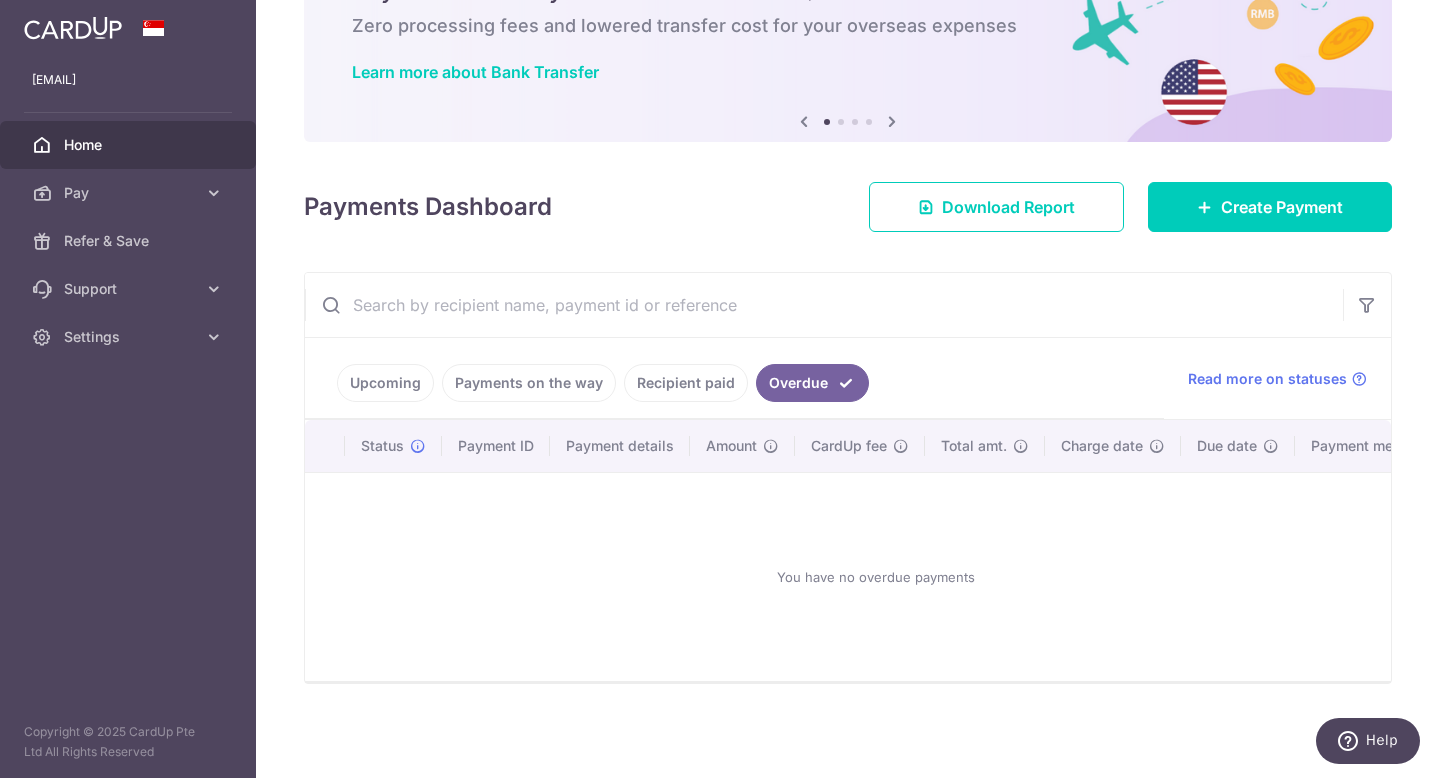 click on "Recipient paid" at bounding box center (686, 383) 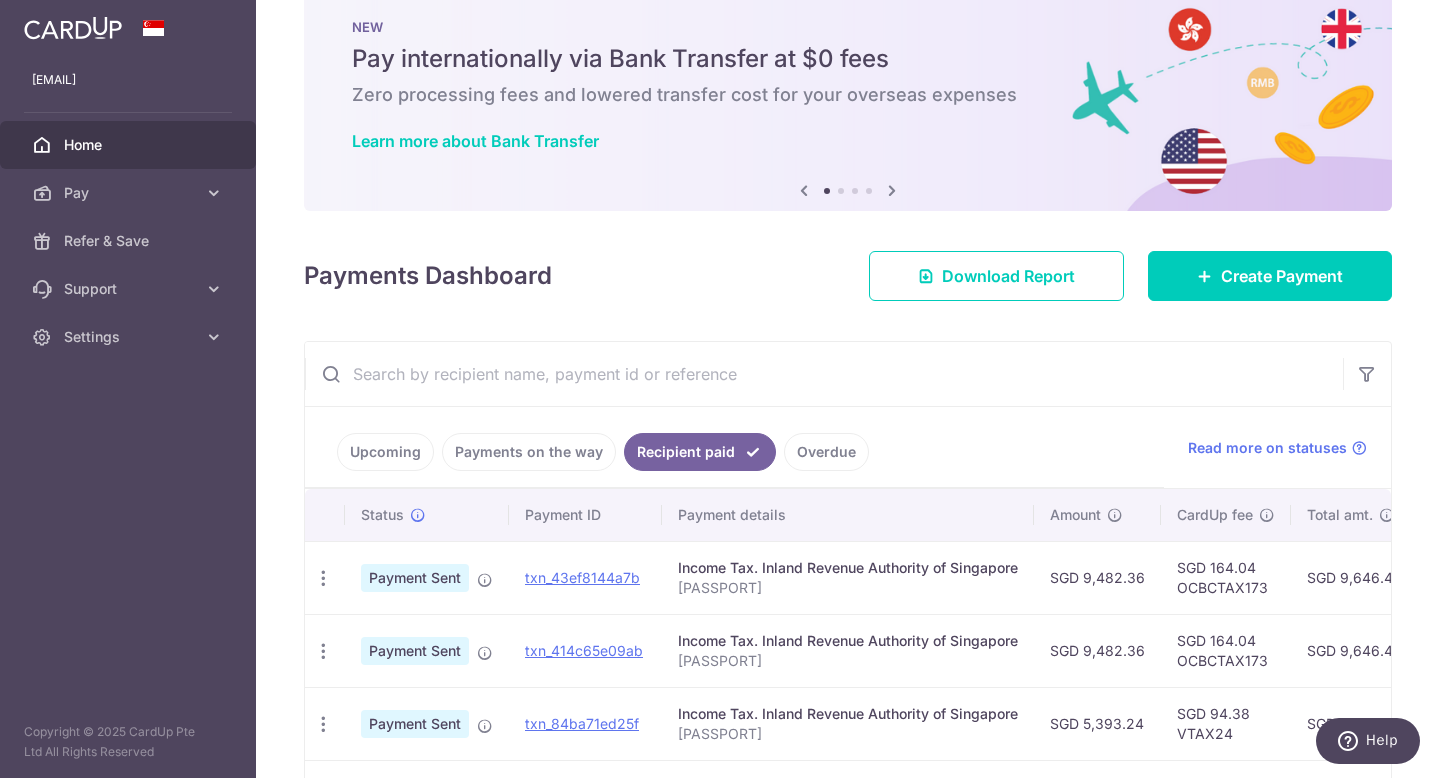 scroll, scrollTop: 146, scrollLeft: 0, axis: vertical 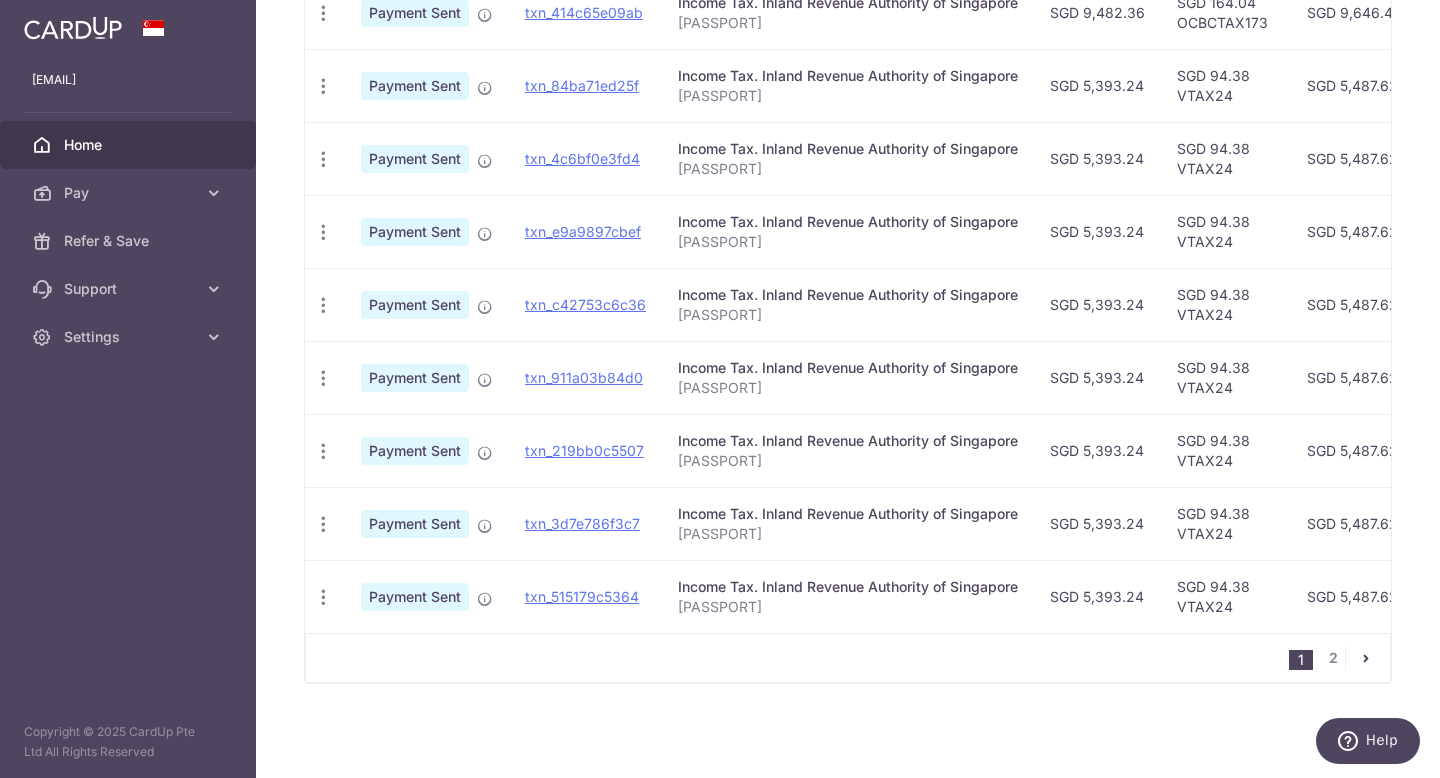 click at bounding box center [73, 26] 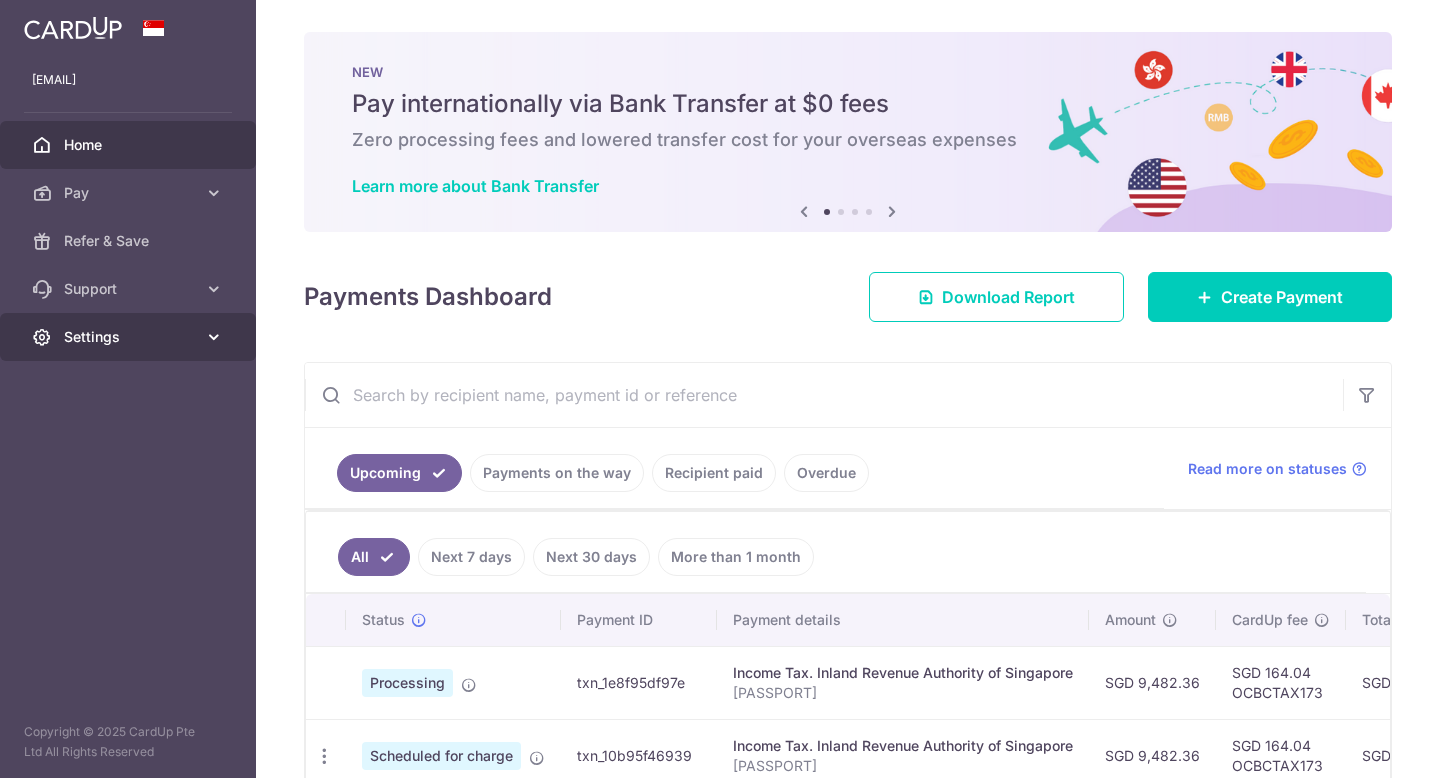 scroll, scrollTop: 0, scrollLeft: 0, axis: both 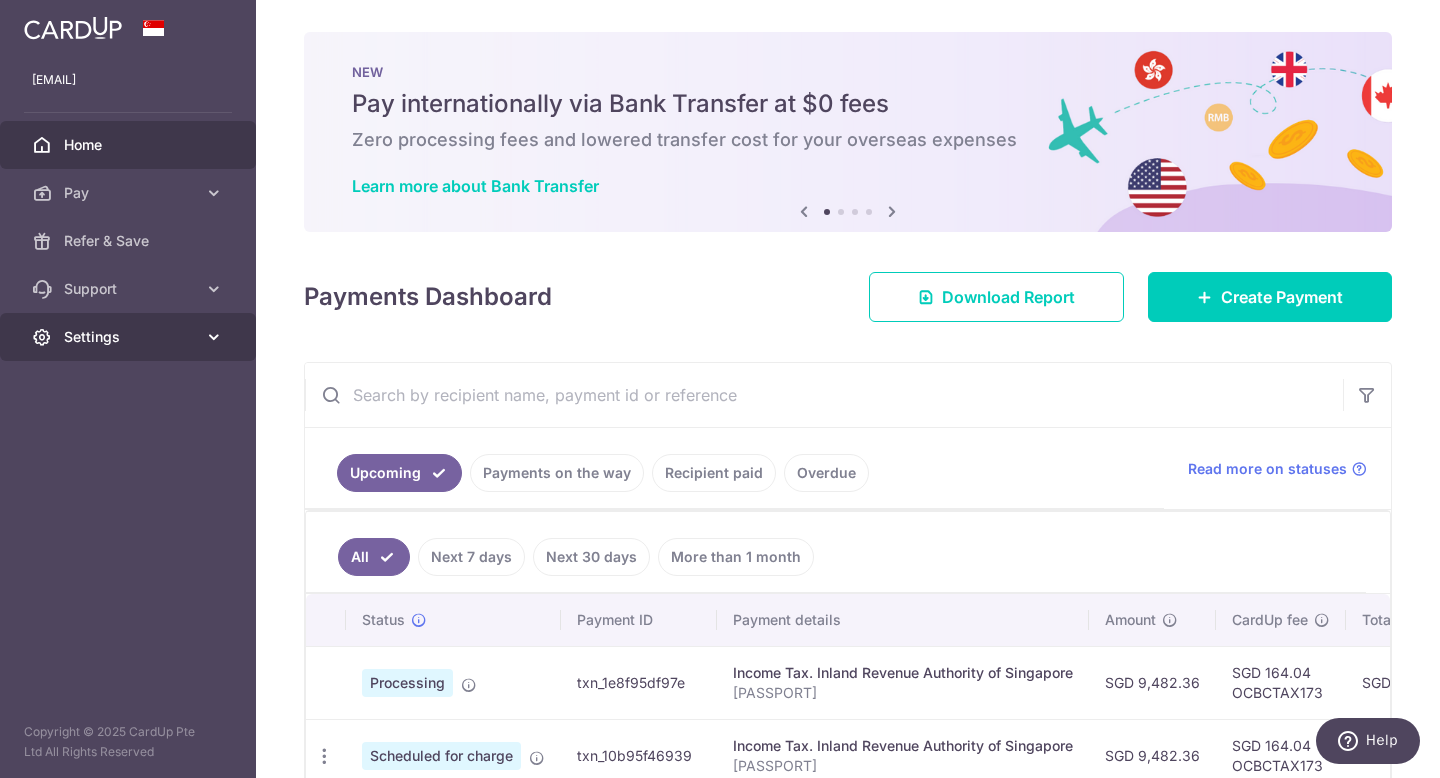 click on "Settings" at bounding box center (128, 337) 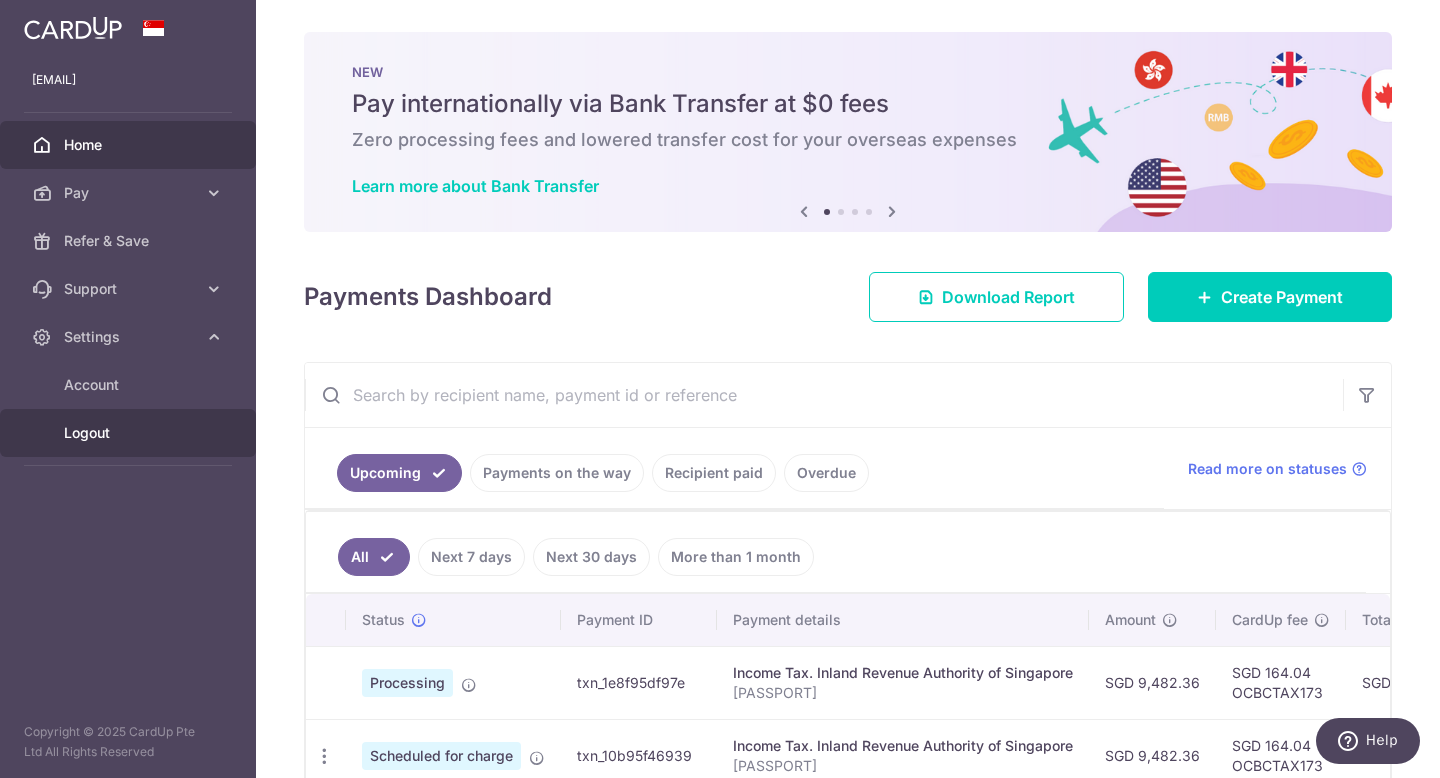 click on "Logout" at bounding box center (130, 433) 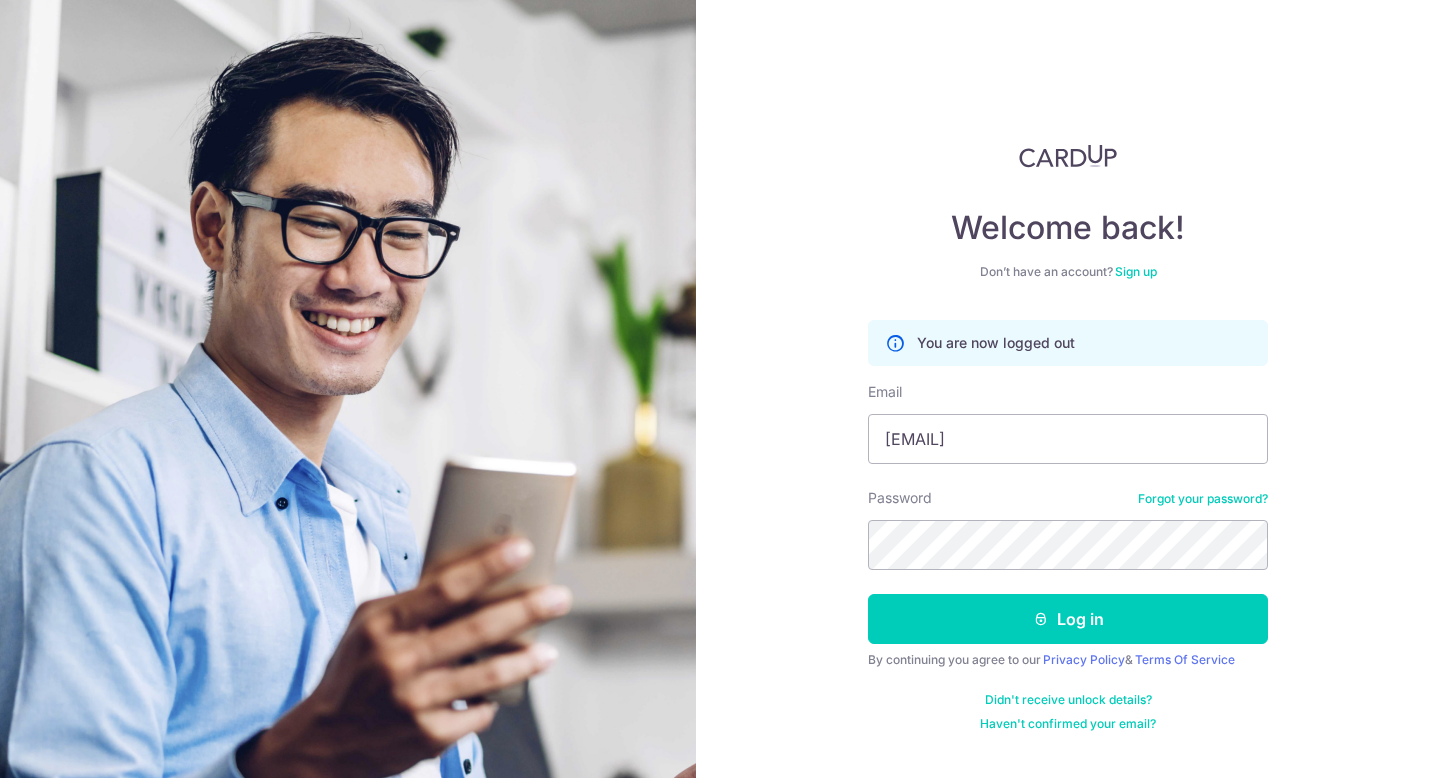 scroll, scrollTop: 0, scrollLeft: 0, axis: both 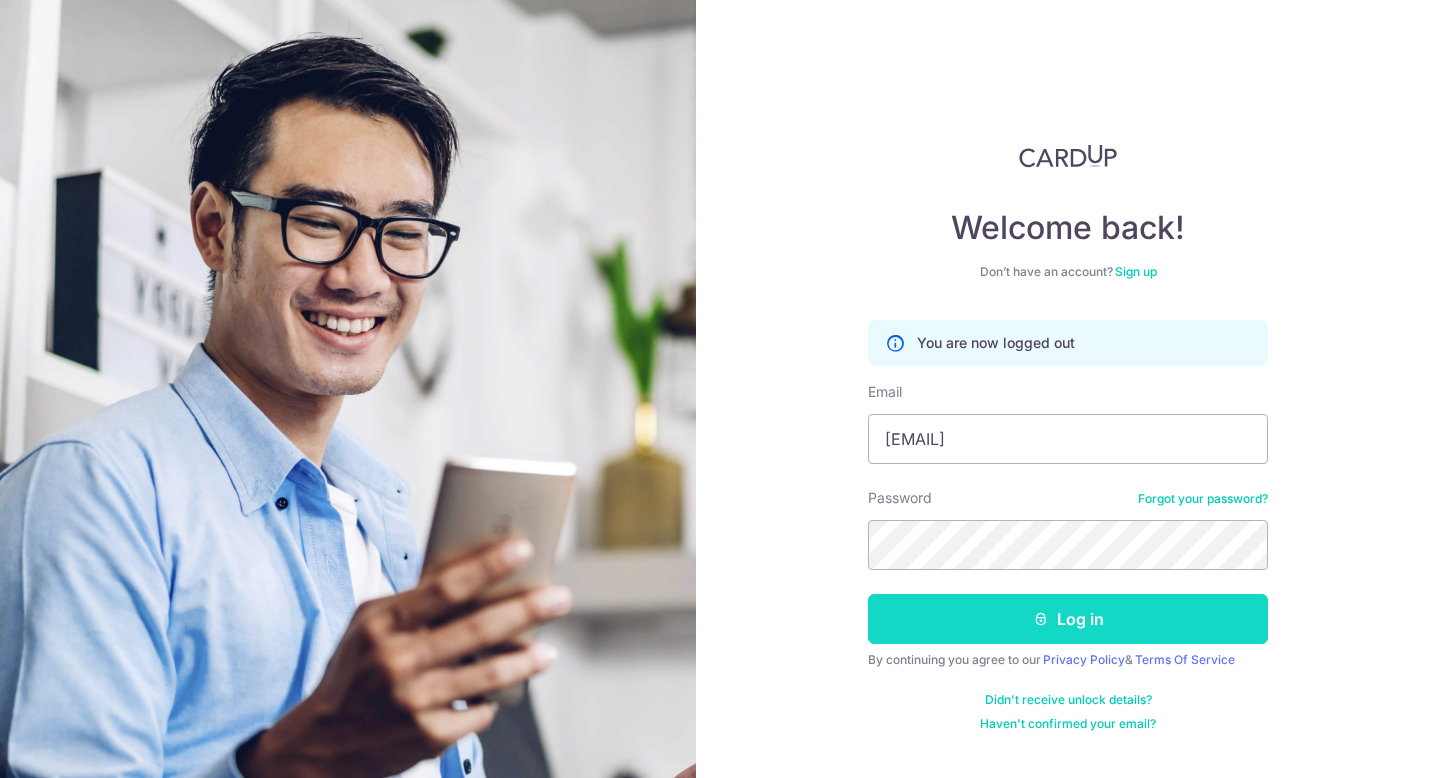 click on "Log in" at bounding box center (1068, 619) 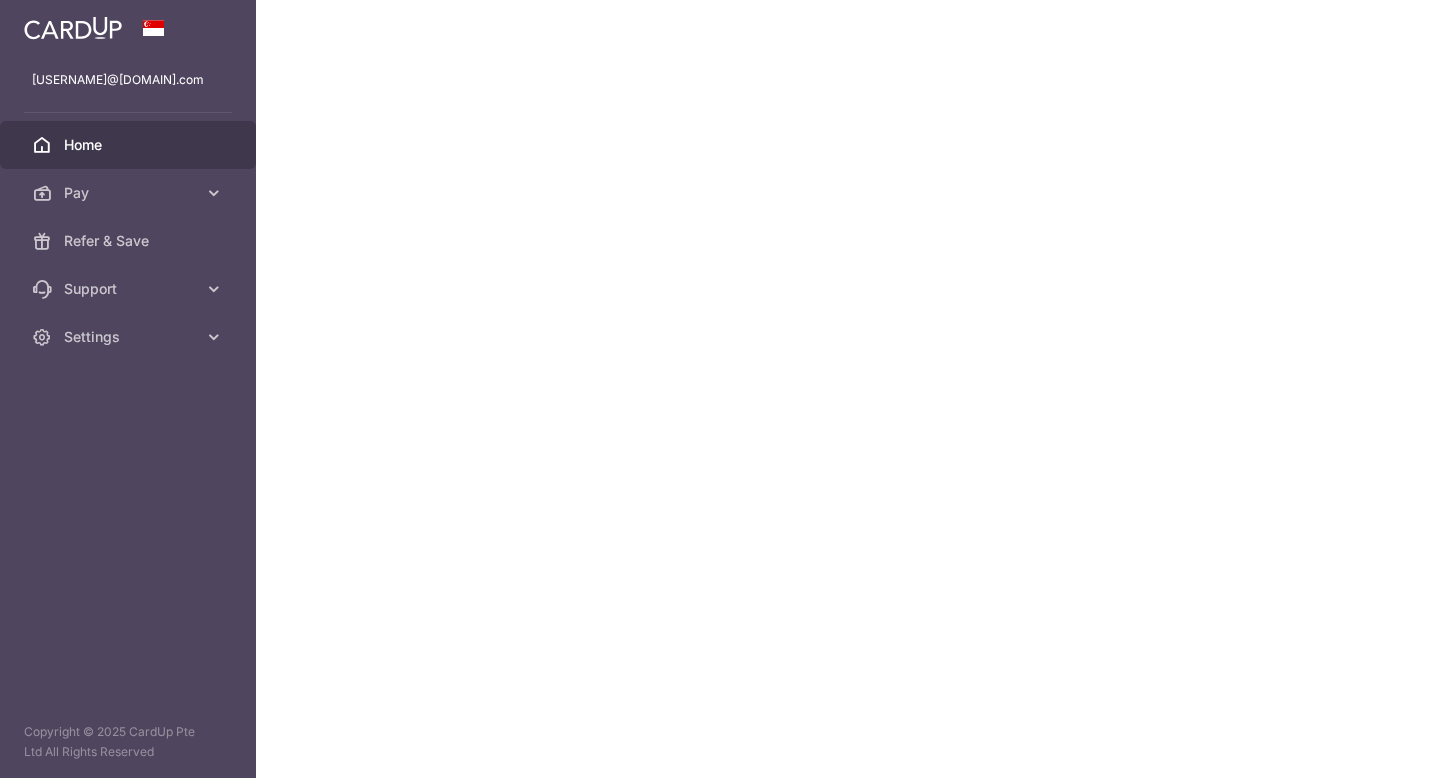 scroll, scrollTop: 0, scrollLeft: 0, axis: both 